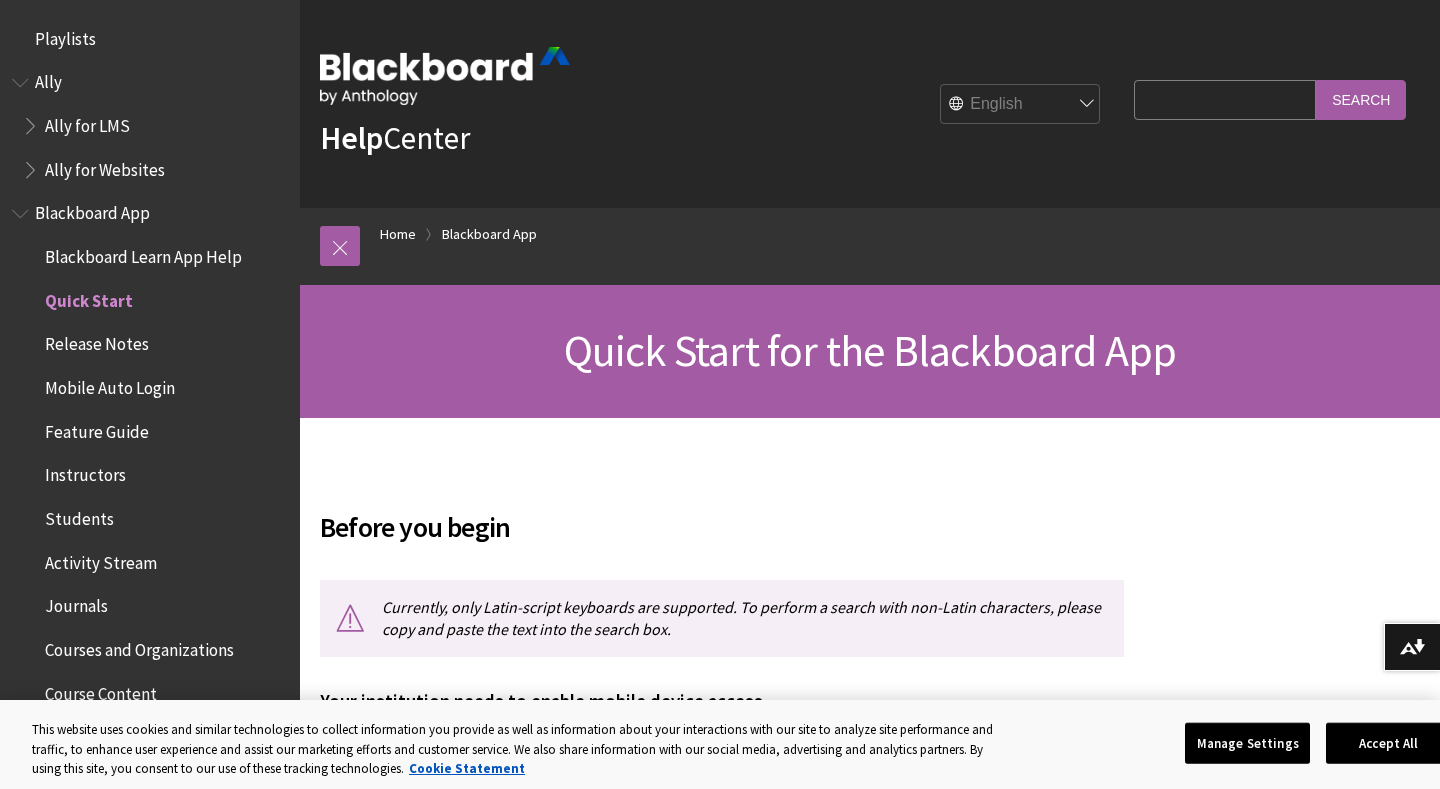 scroll, scrollTop: 0, scrollLeft: 0, axis: both 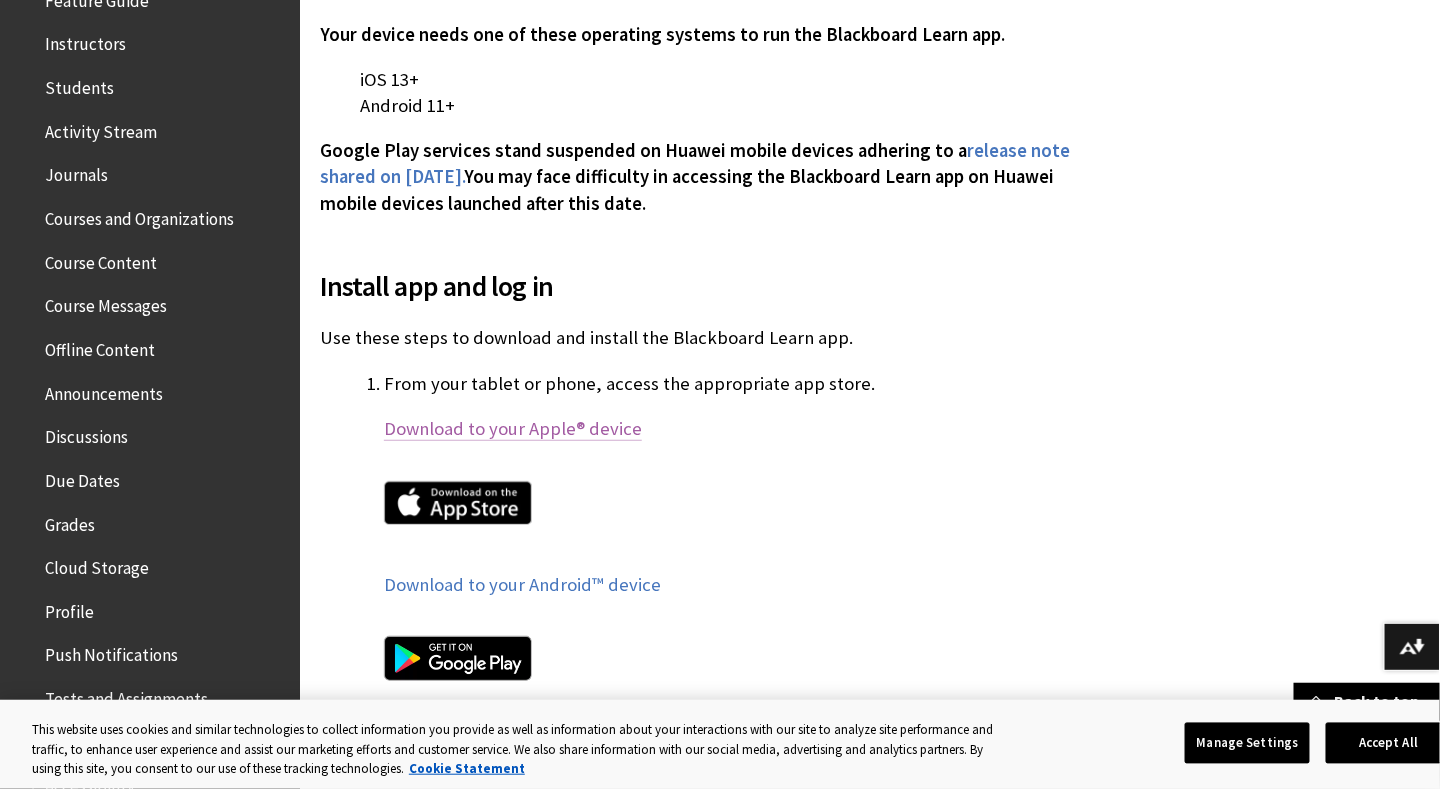click on "Download to your Apple® device" at bounding box center [513, 429] 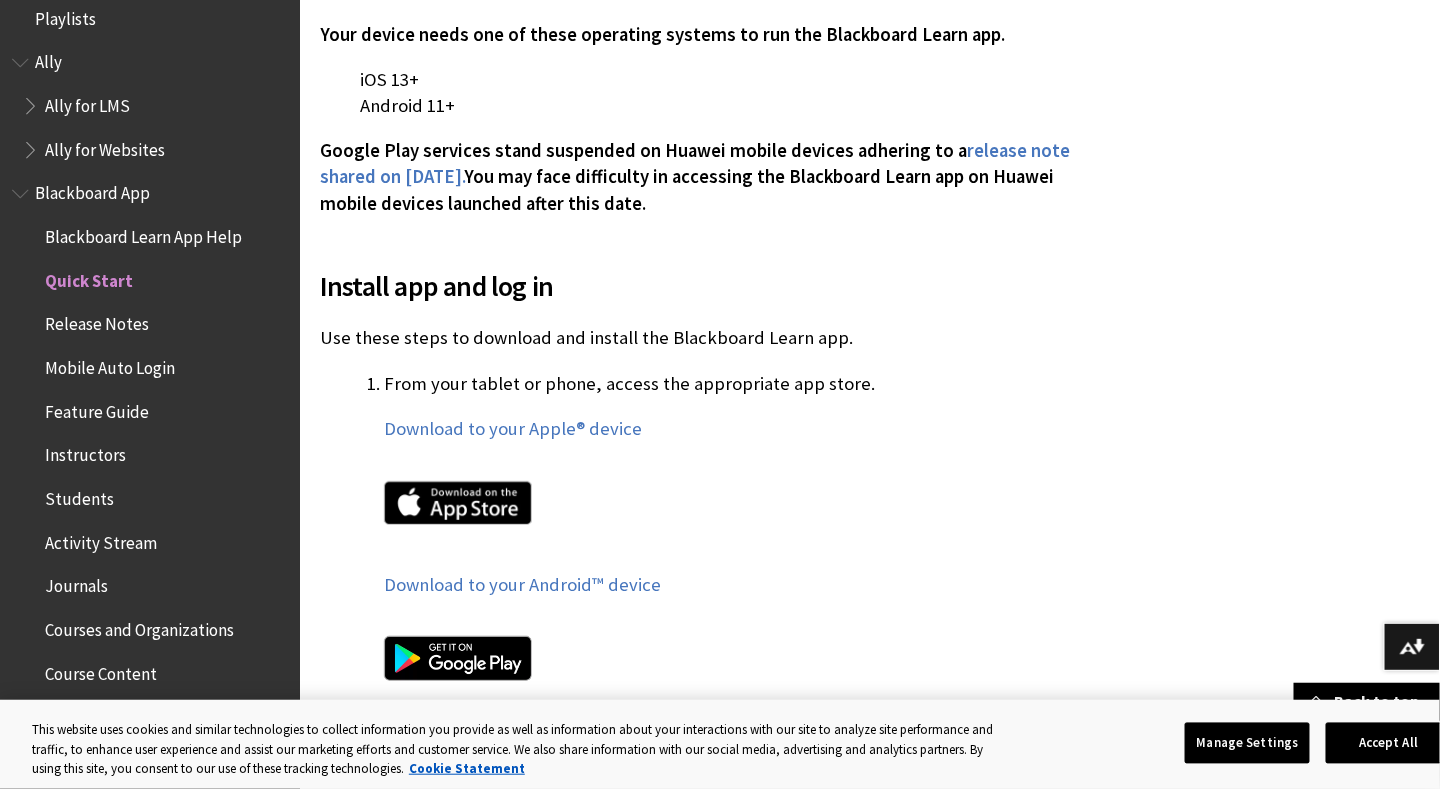 scroll, scrollTop: 0, scrollLeft: 0, axis: both 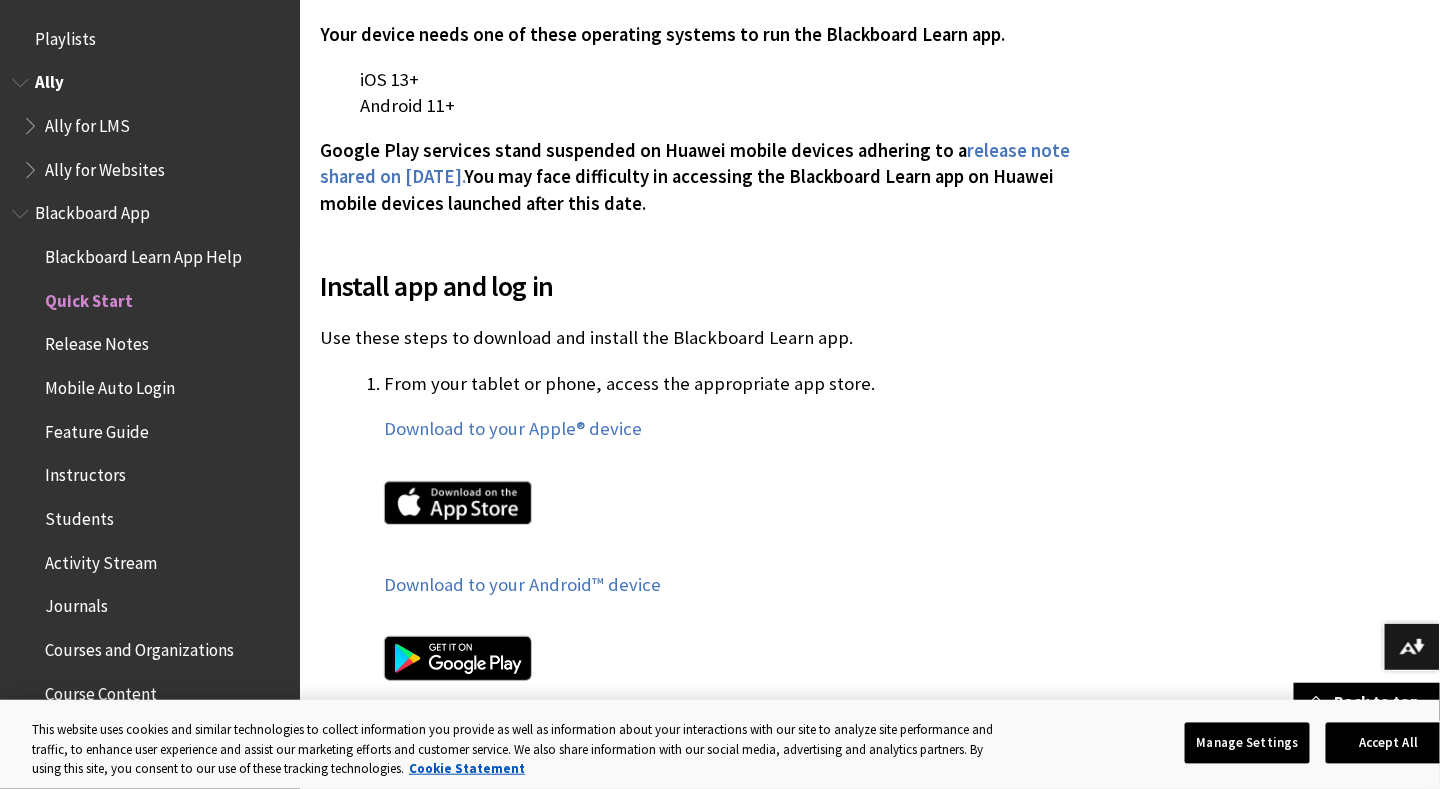 click on "Ally for Websites" at bounding box center (105, 166) 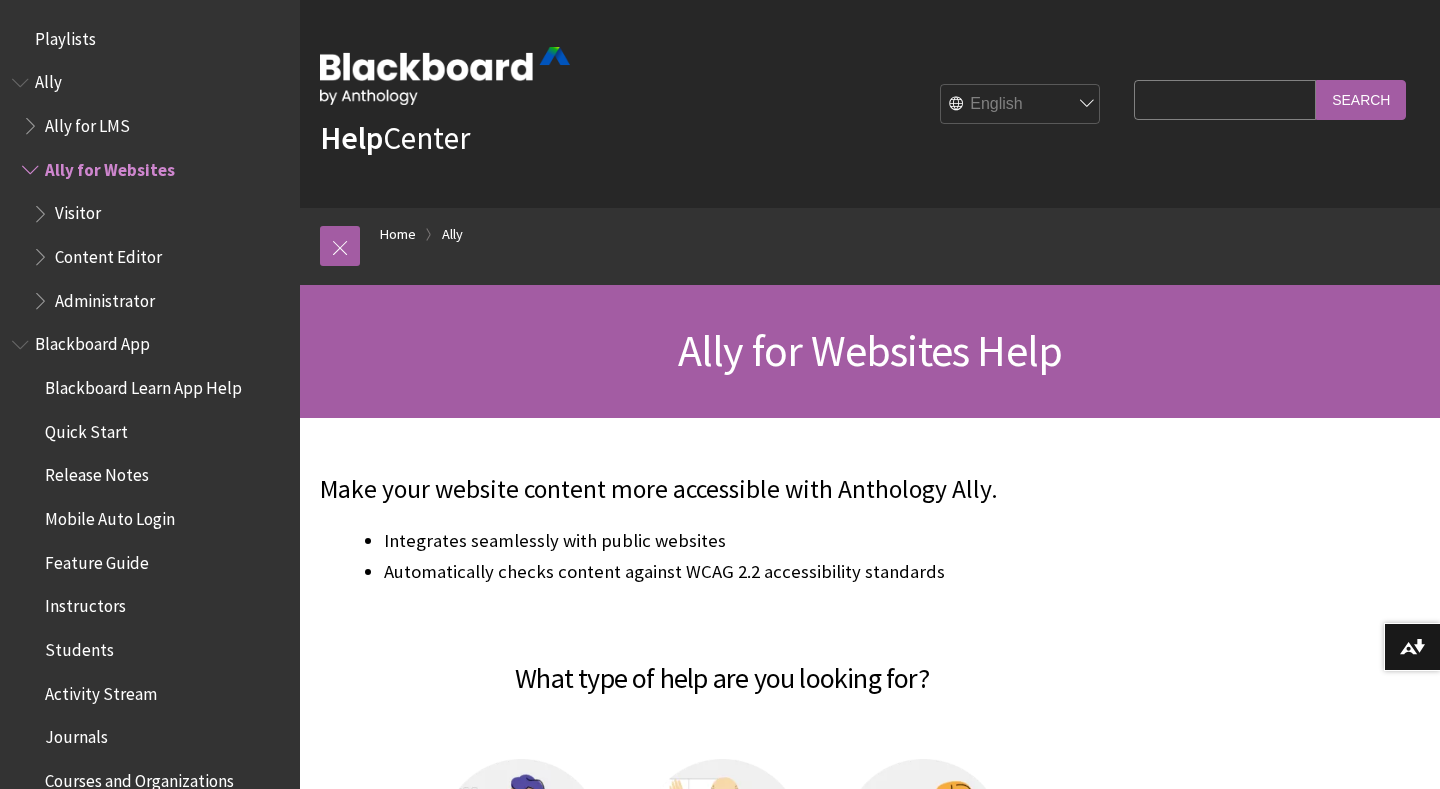 scroll, scrollTop: 0, scrollLeft: 0, axis: both 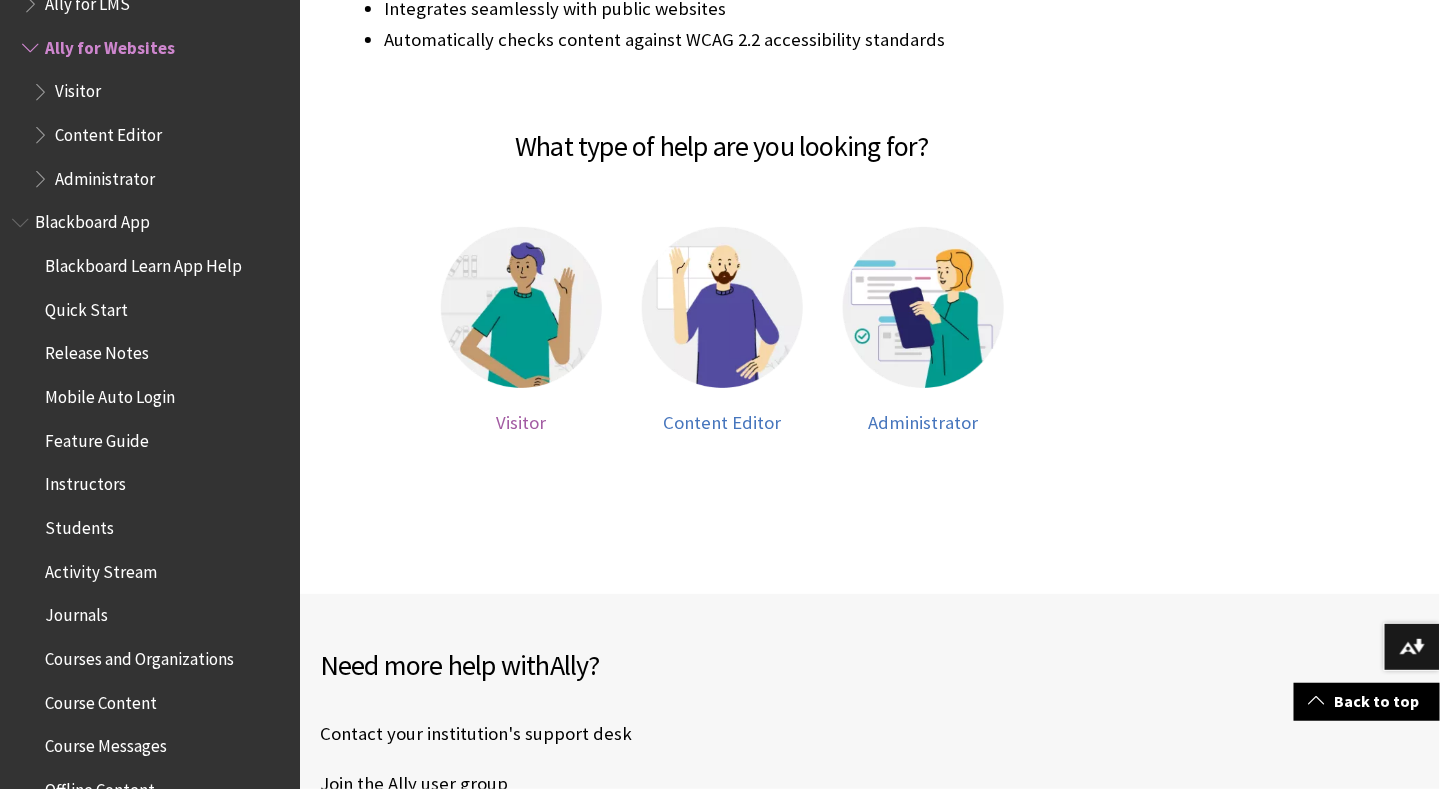 click at bounding box center [521, 307] 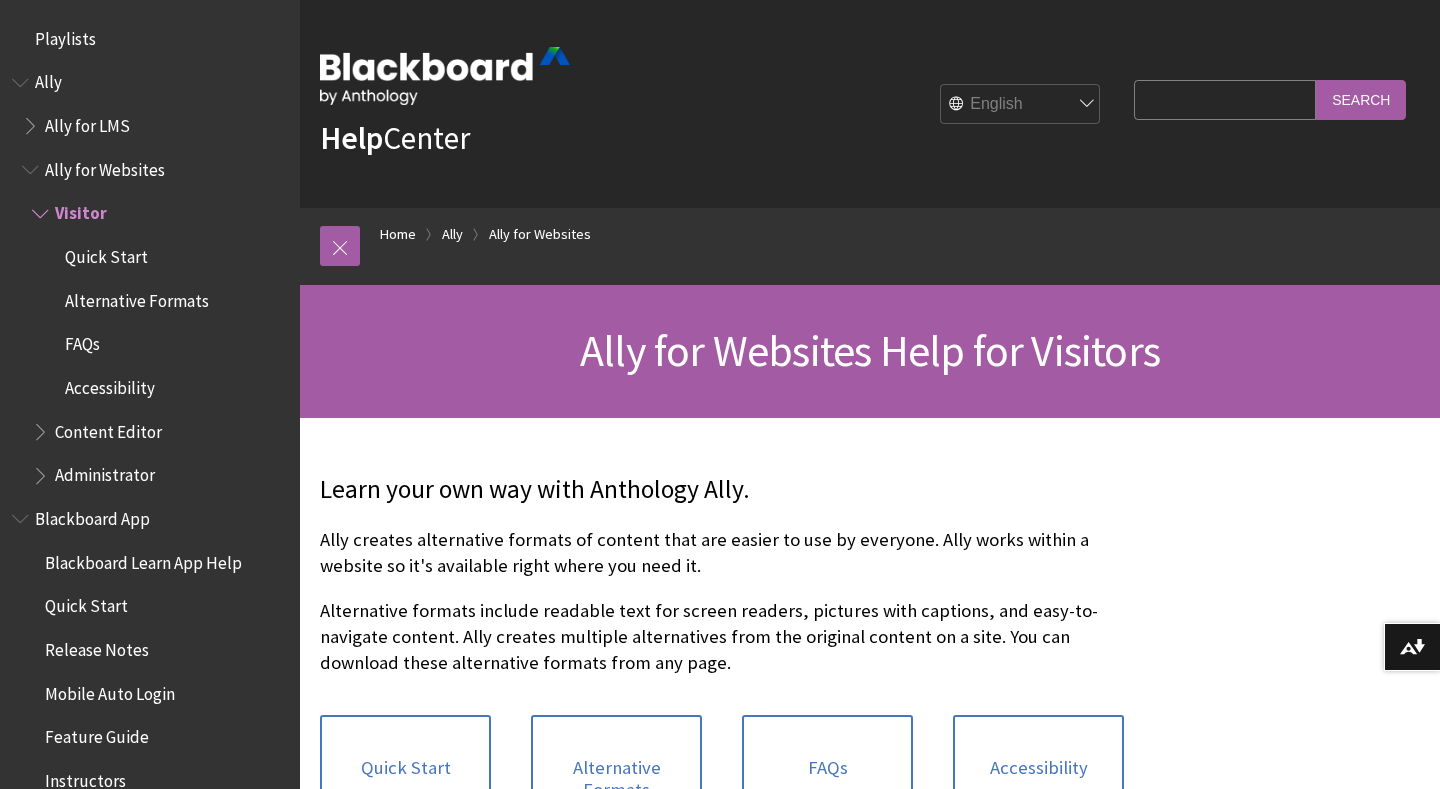 scroll, scrollTop: 0, scrollLeft: 0, axis: both 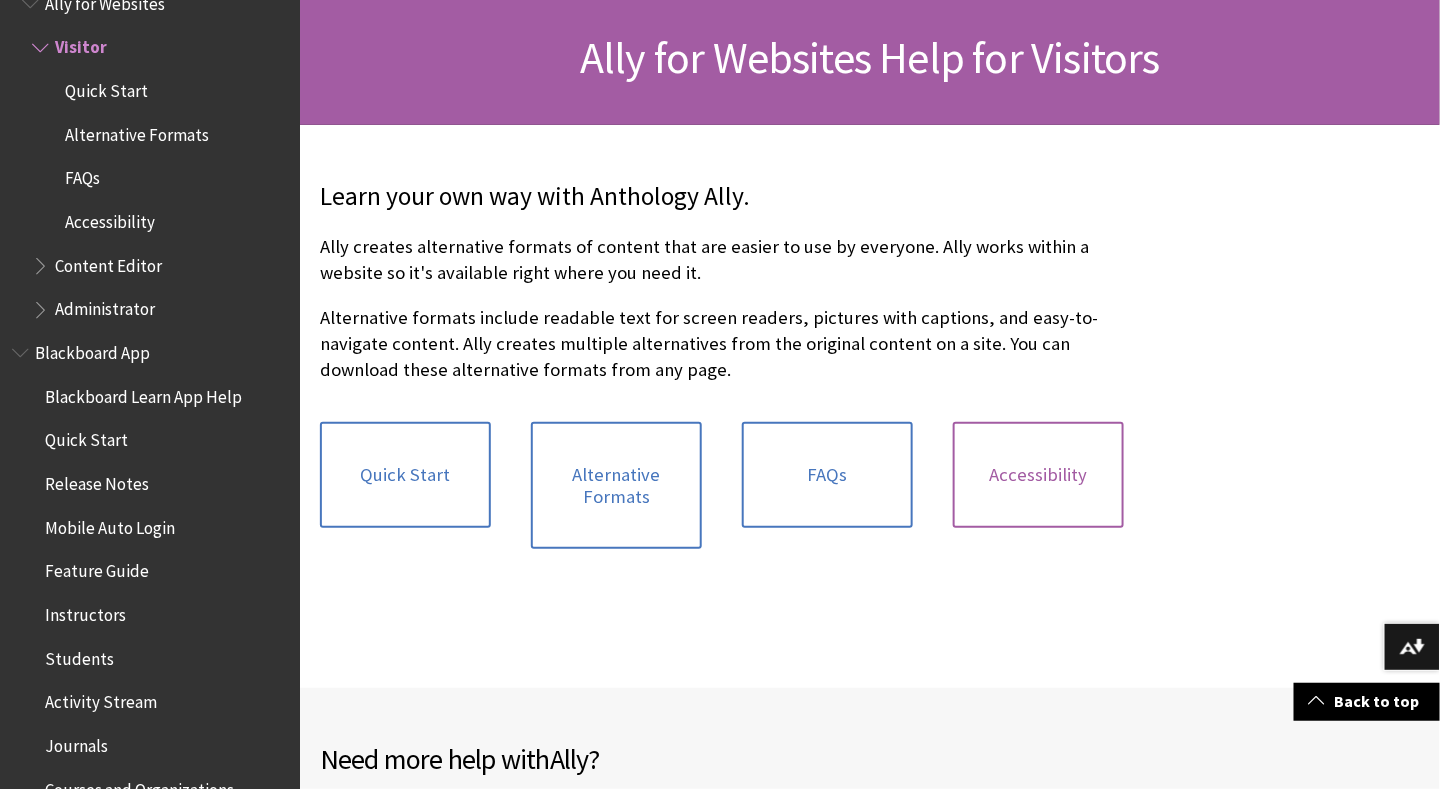click on "Accessibility" at bounding box center (1038, 475) 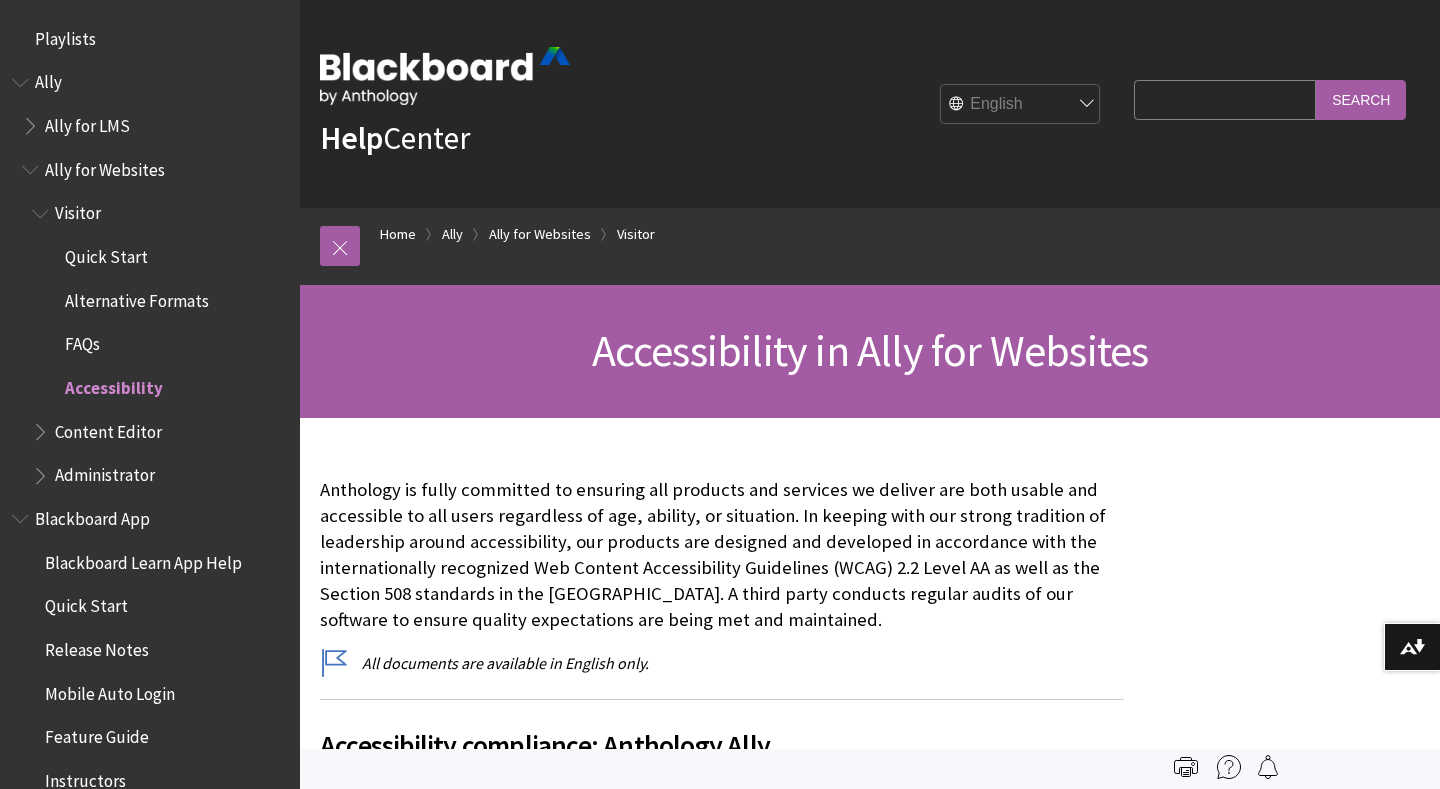 scroll, scrollTop: 0, scrollLeft: 0, axis: both 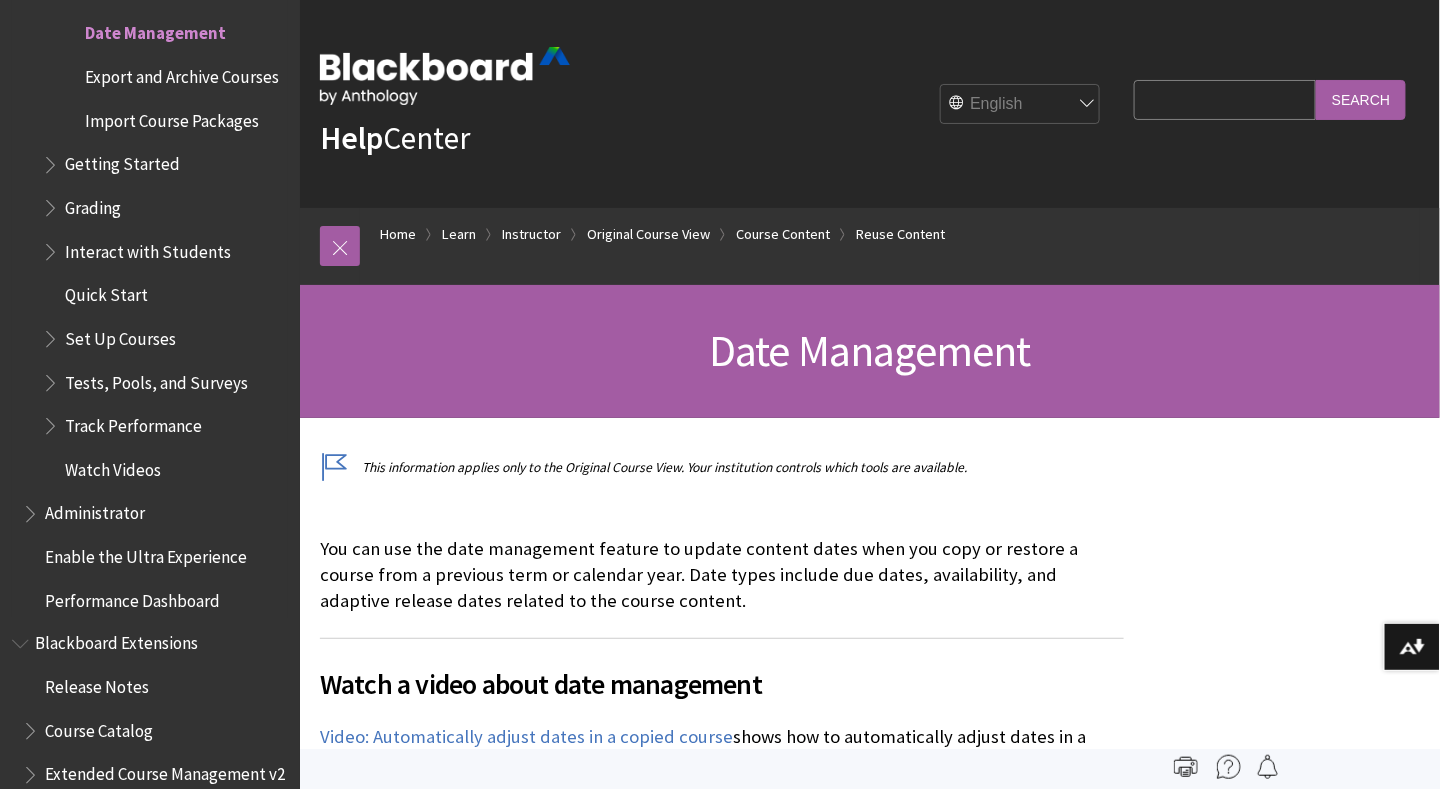 click on "Quick Start" at bounding box center (106, 291) 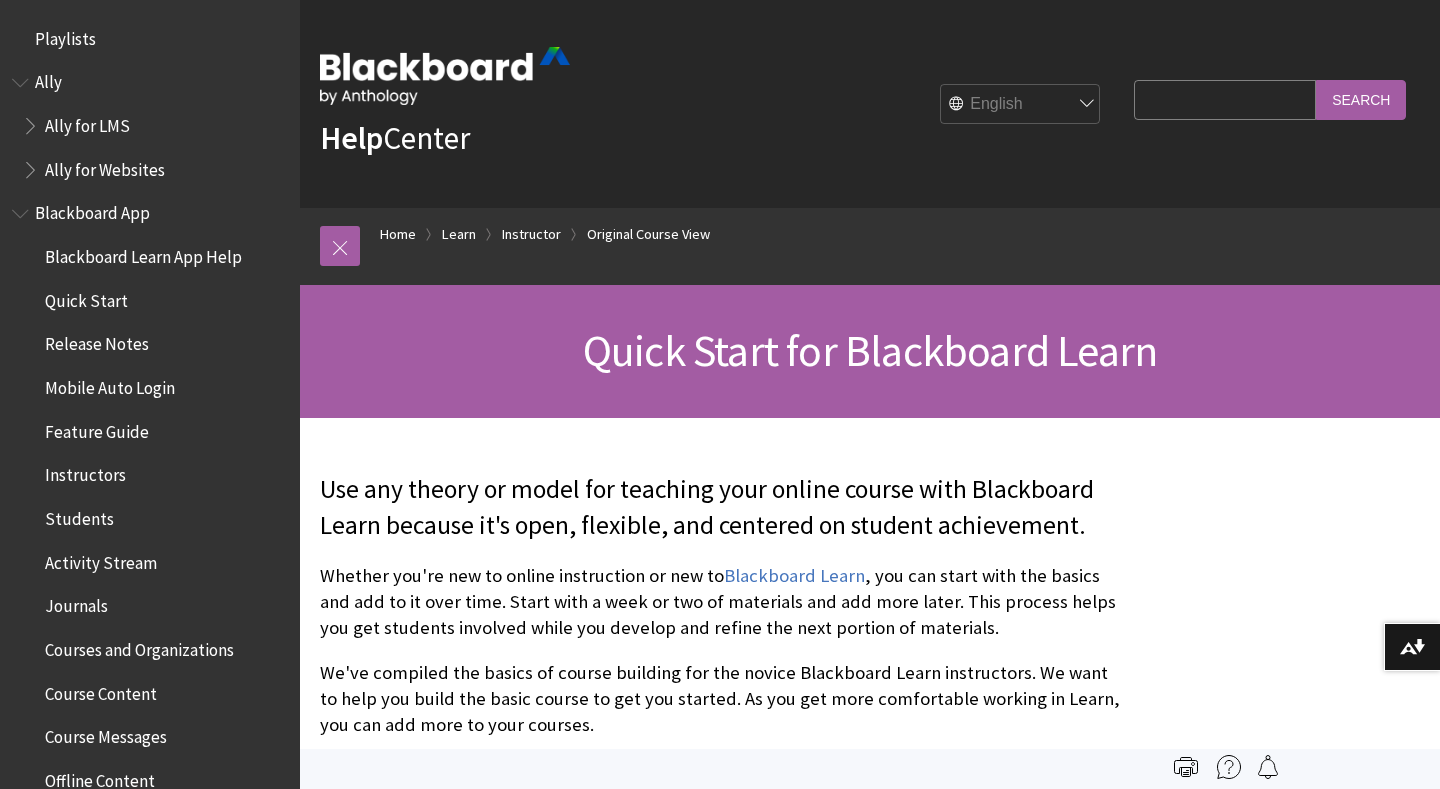 scroll, scrollTop: 0, scrollLeft: 0, axis: both 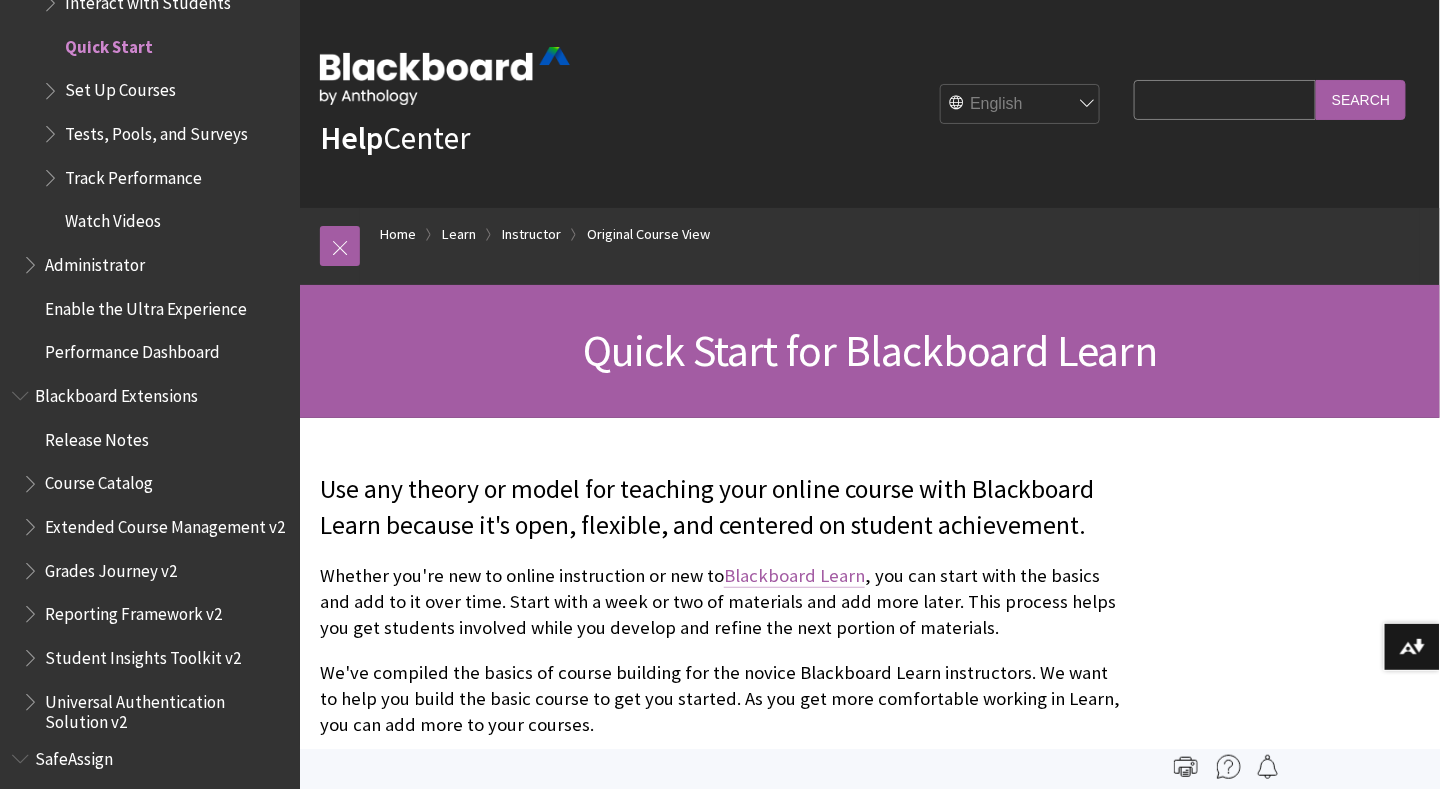 click on "Blackboard Learn" at bounding box center (794, 576) 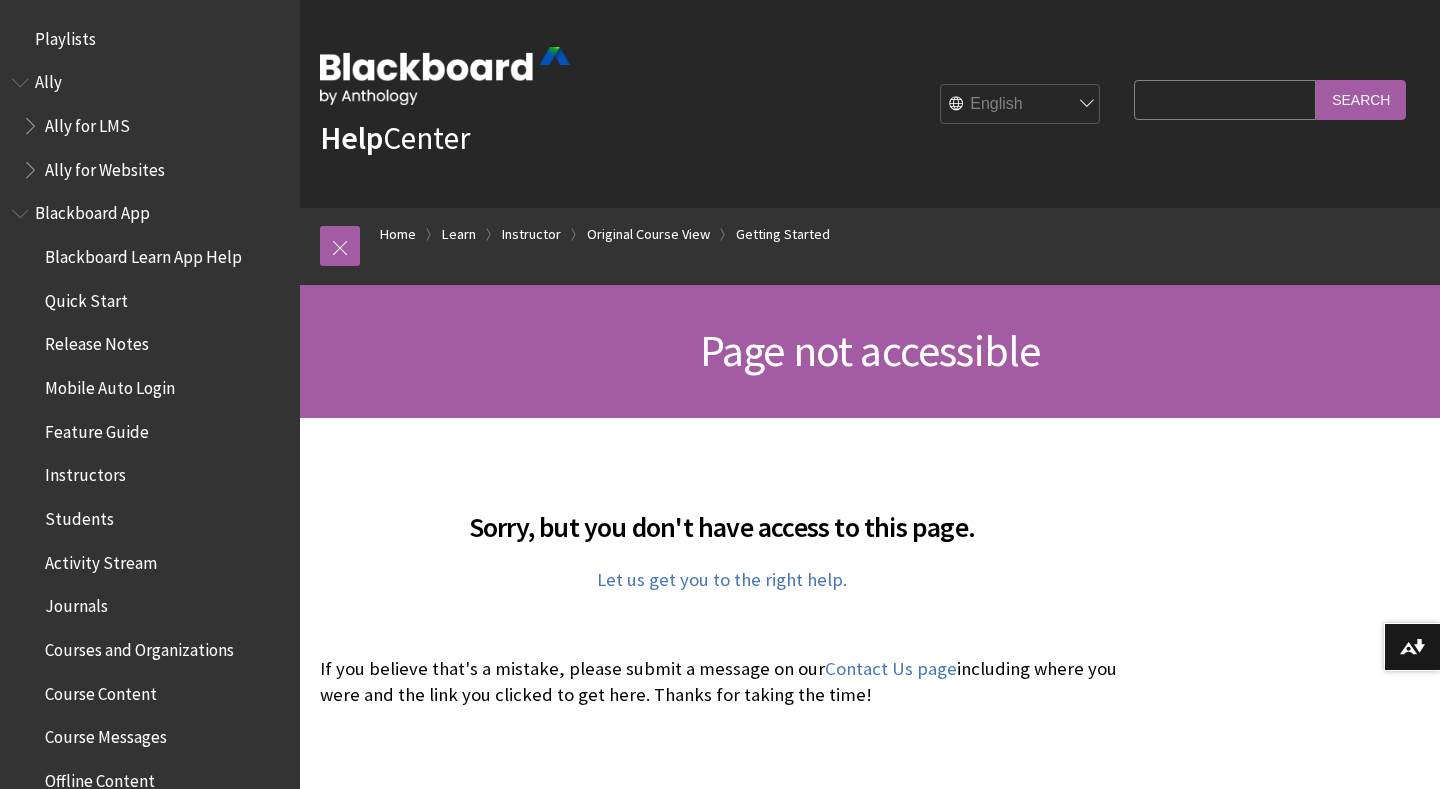 scroll, scrollTop: 0, scrollLeft: 0, axis: both 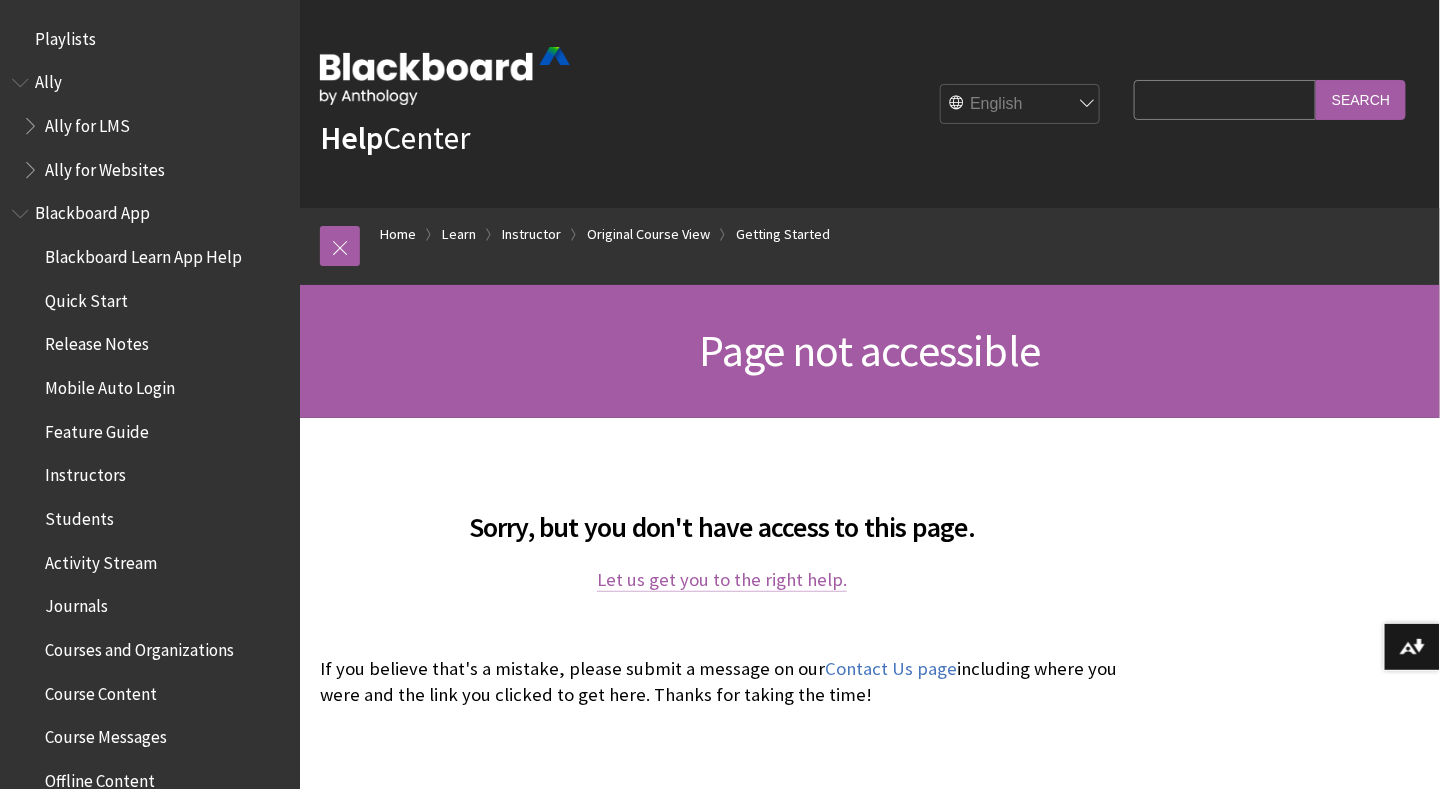 click on "Let us get you to the right help." at bounding box center (722, 580) 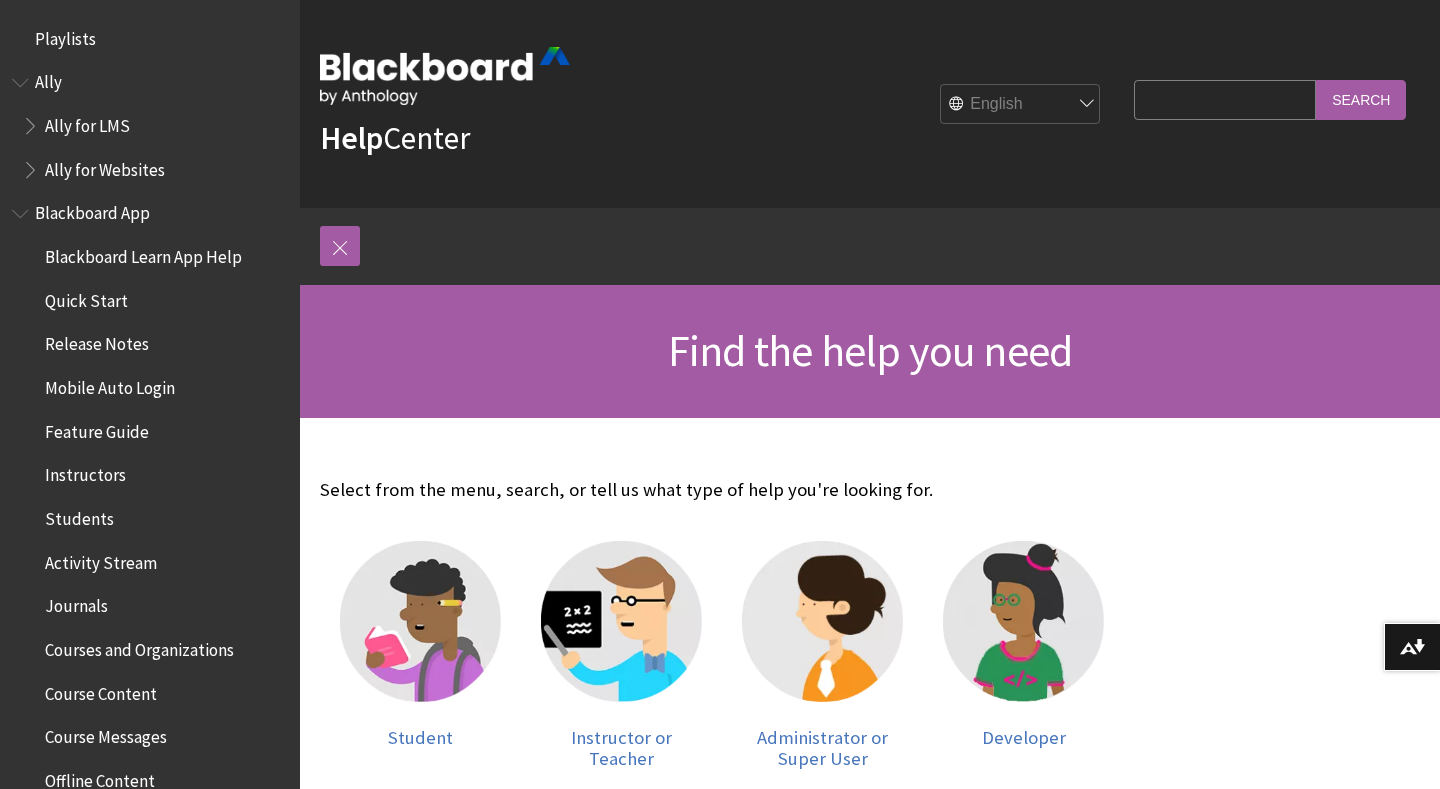 scroll, scrollTop: 0, scrollLeft: 0, axis: both 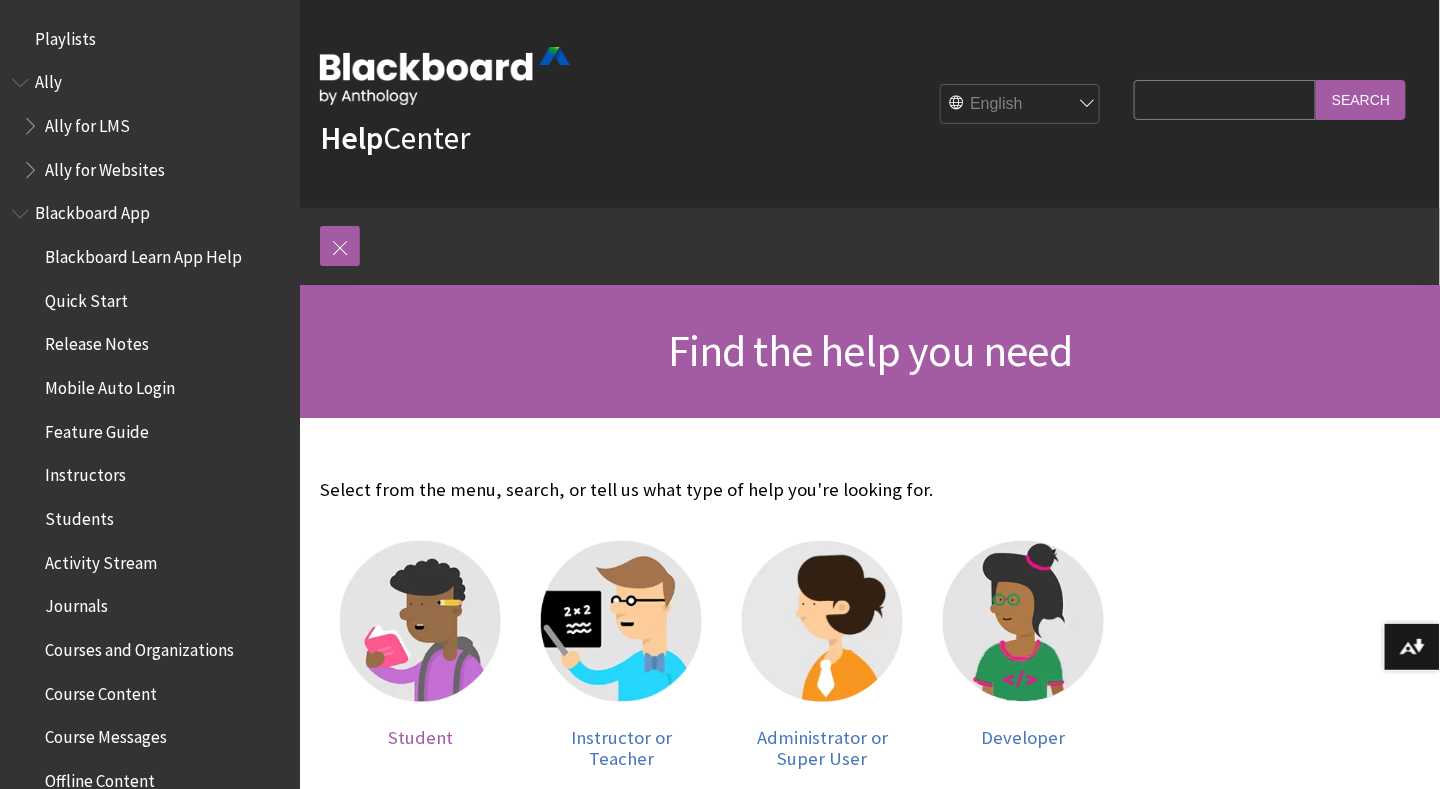click at bounding box center (420, 621) 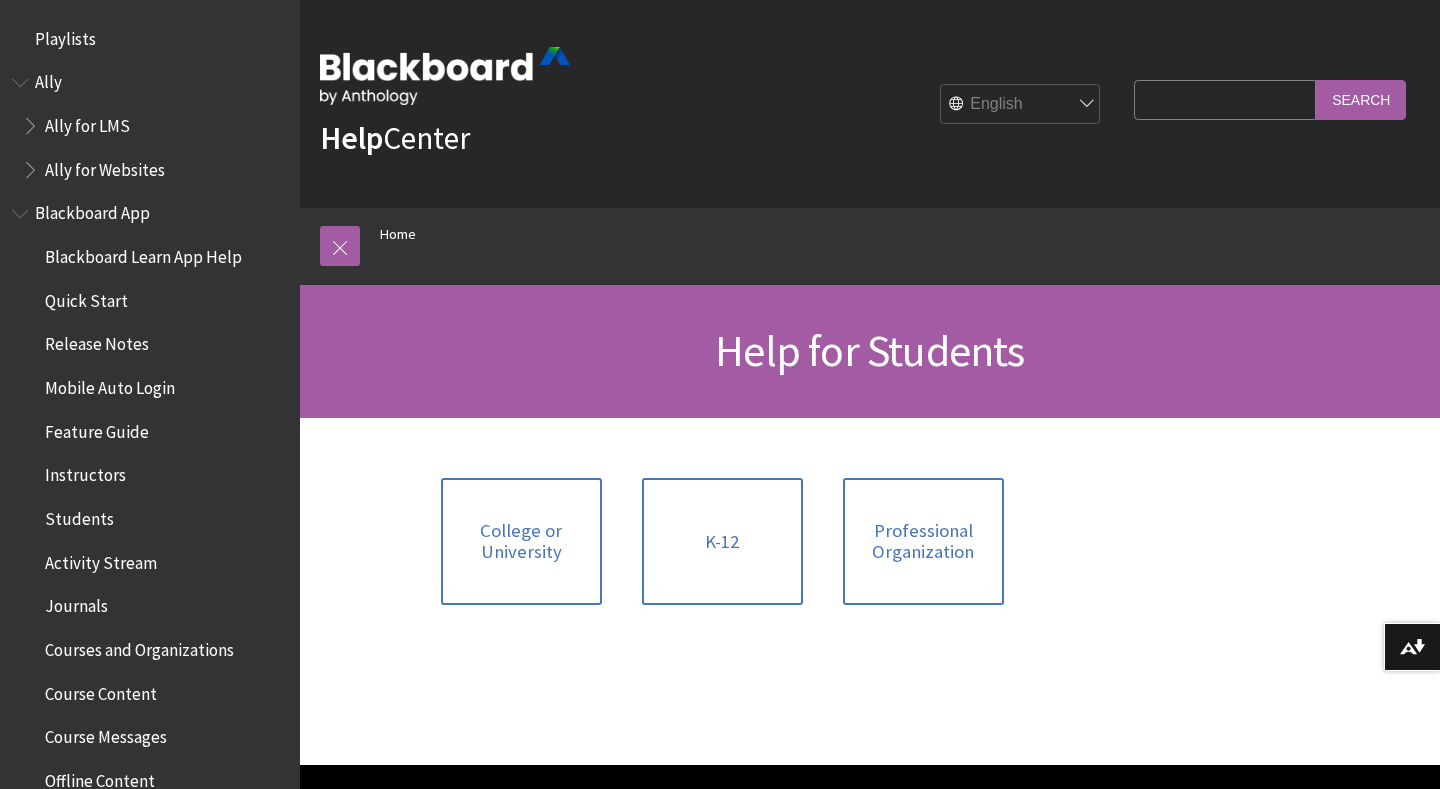 scroll, scrollTop: 0, scrollLeft: 0, axis: both 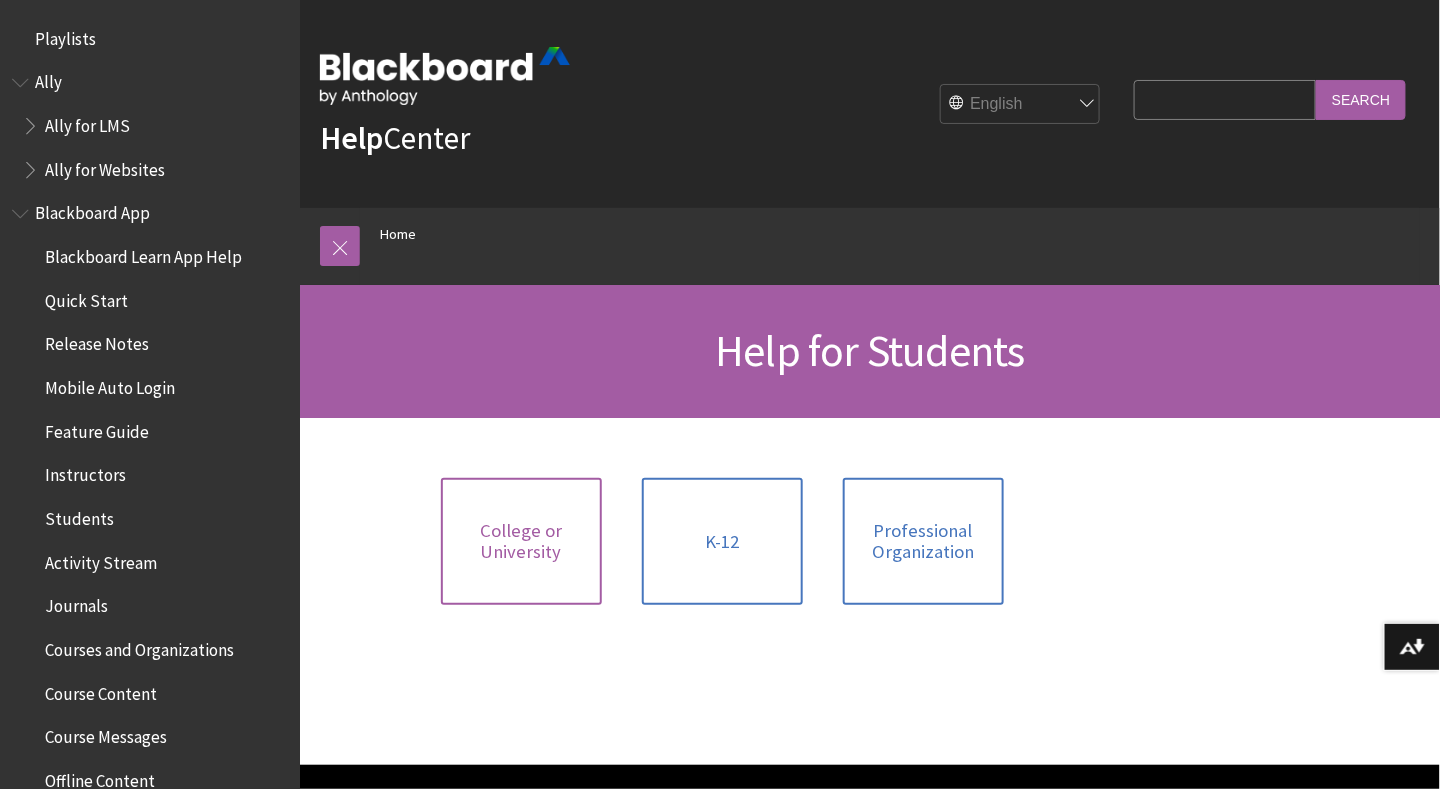 click on "College or University" at bounding box center [521, 541] 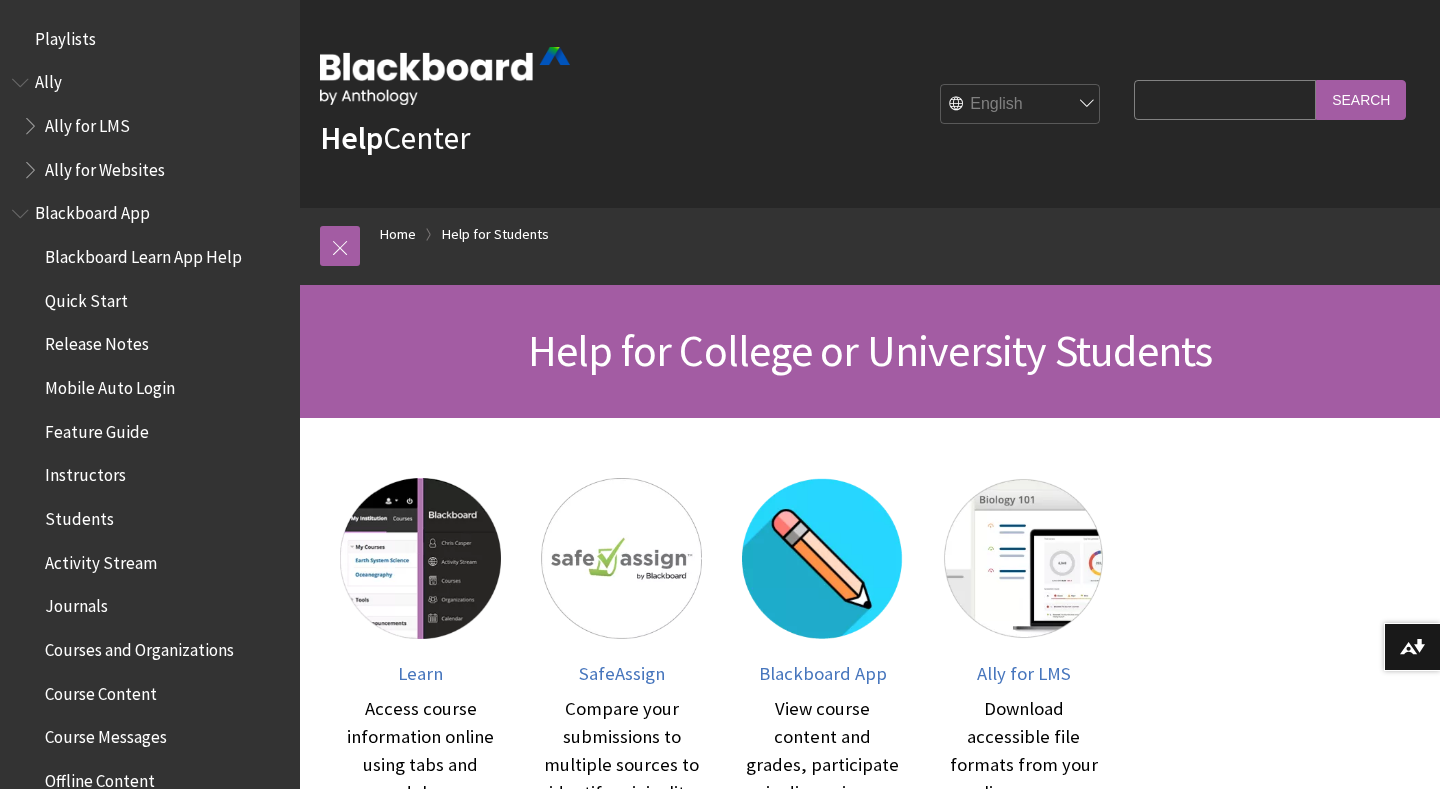 scroll, scrollTop: 0, scrollLeft: 0, axis: both 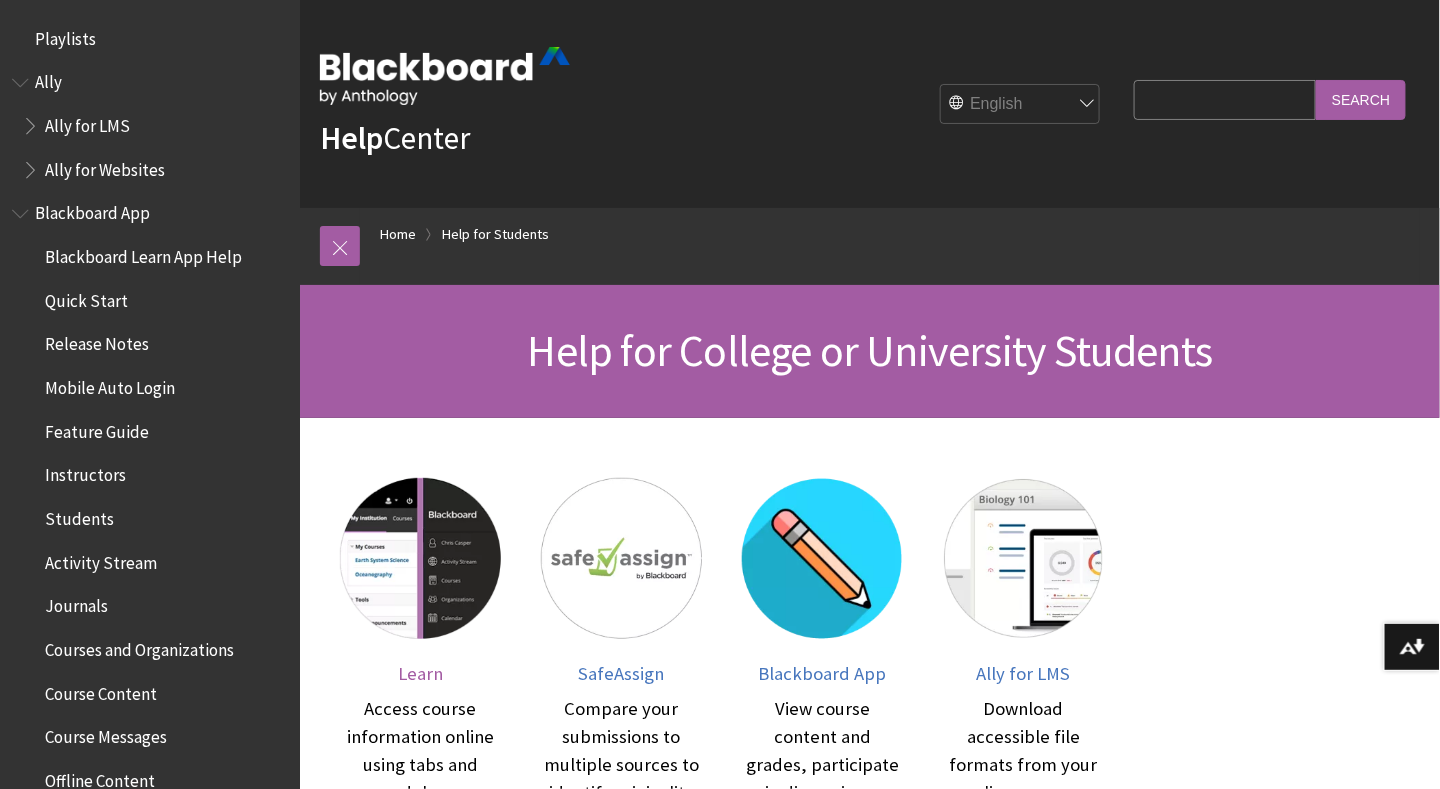 click on "Learn" at bounding box center [420, 673] 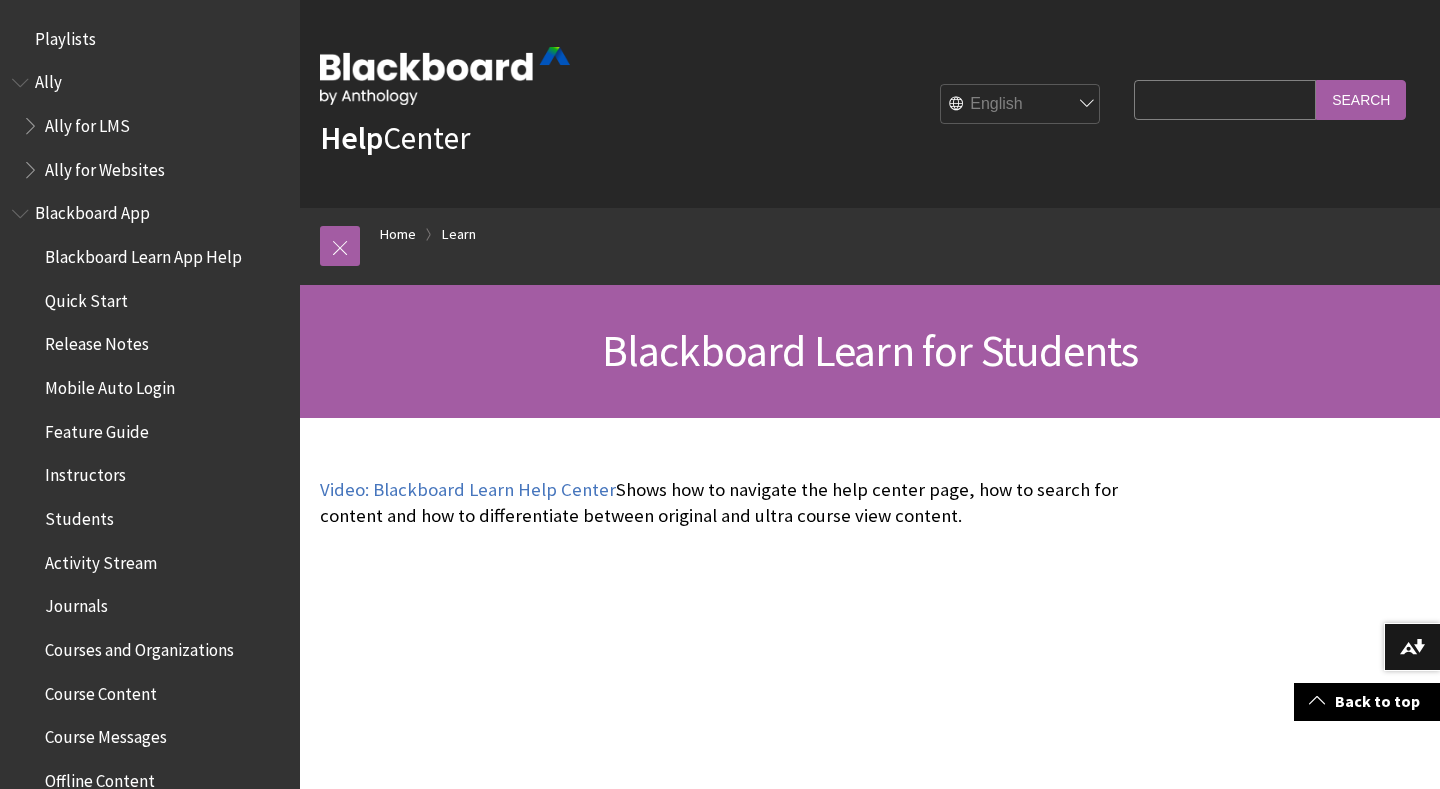 scroll, scrollTop: 1113, scrollLeft: 0, axis: vertical 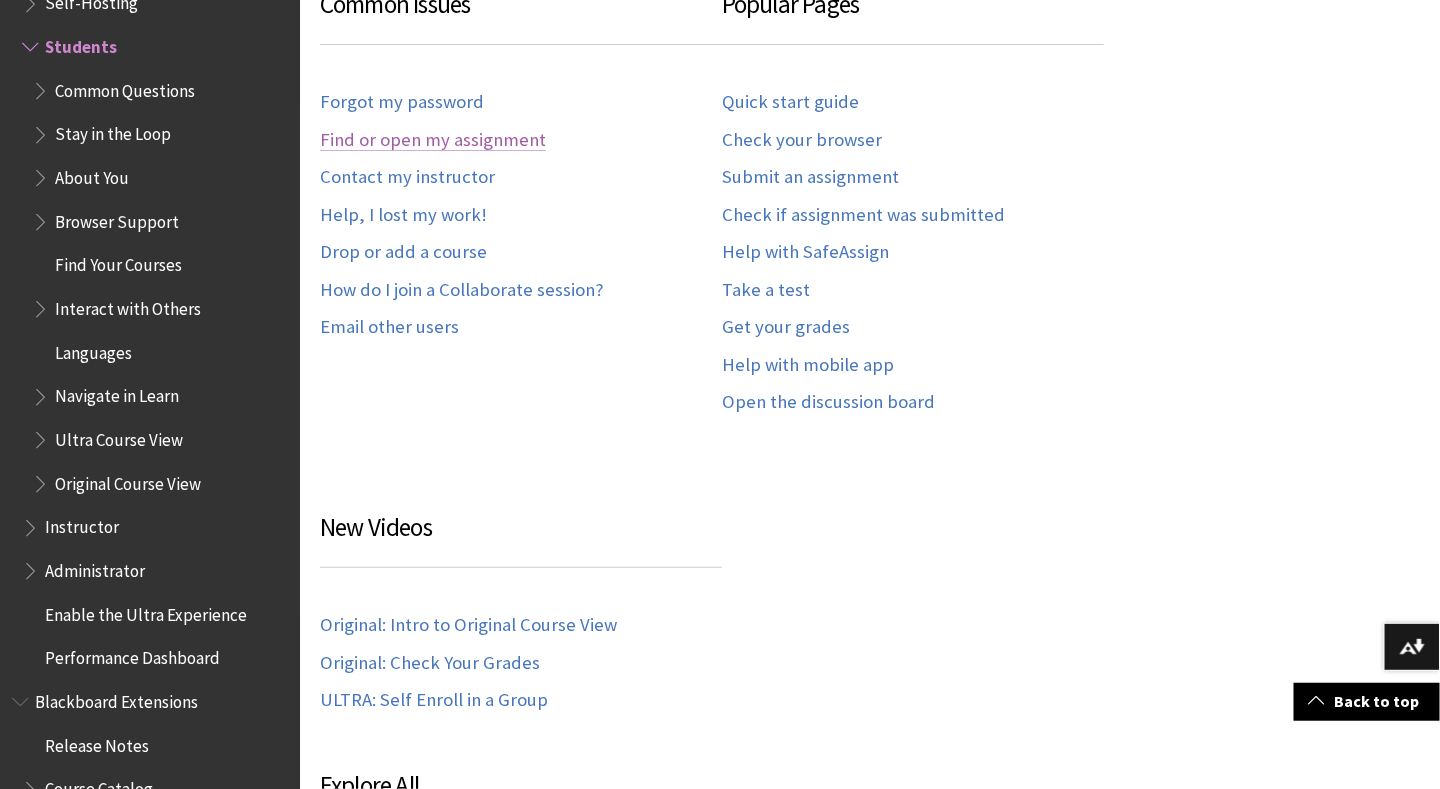 click on "Find or open my assignment" at bounding box center [433, 140] 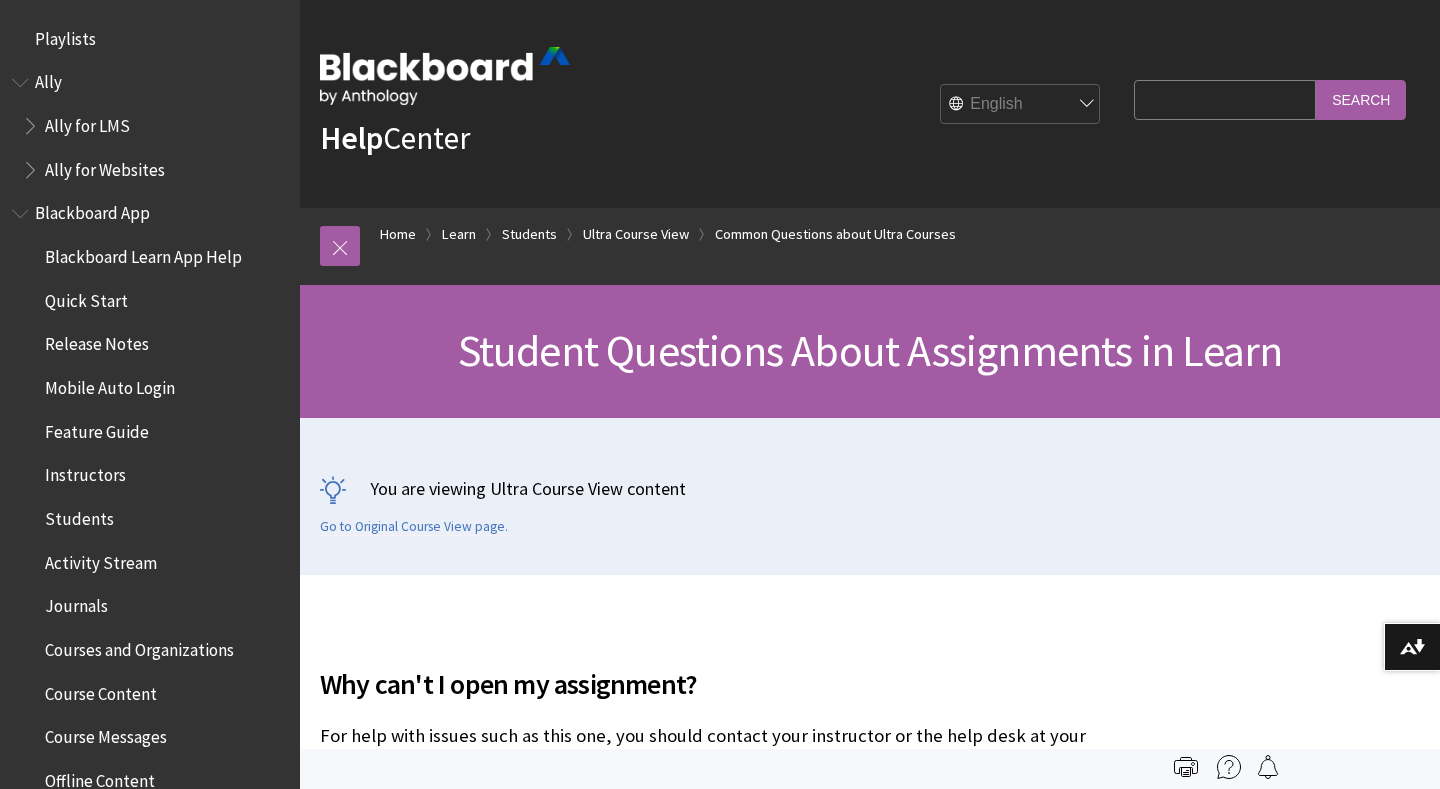 scroll, scrollTop: 0, scrollLeft: 0, axis: both 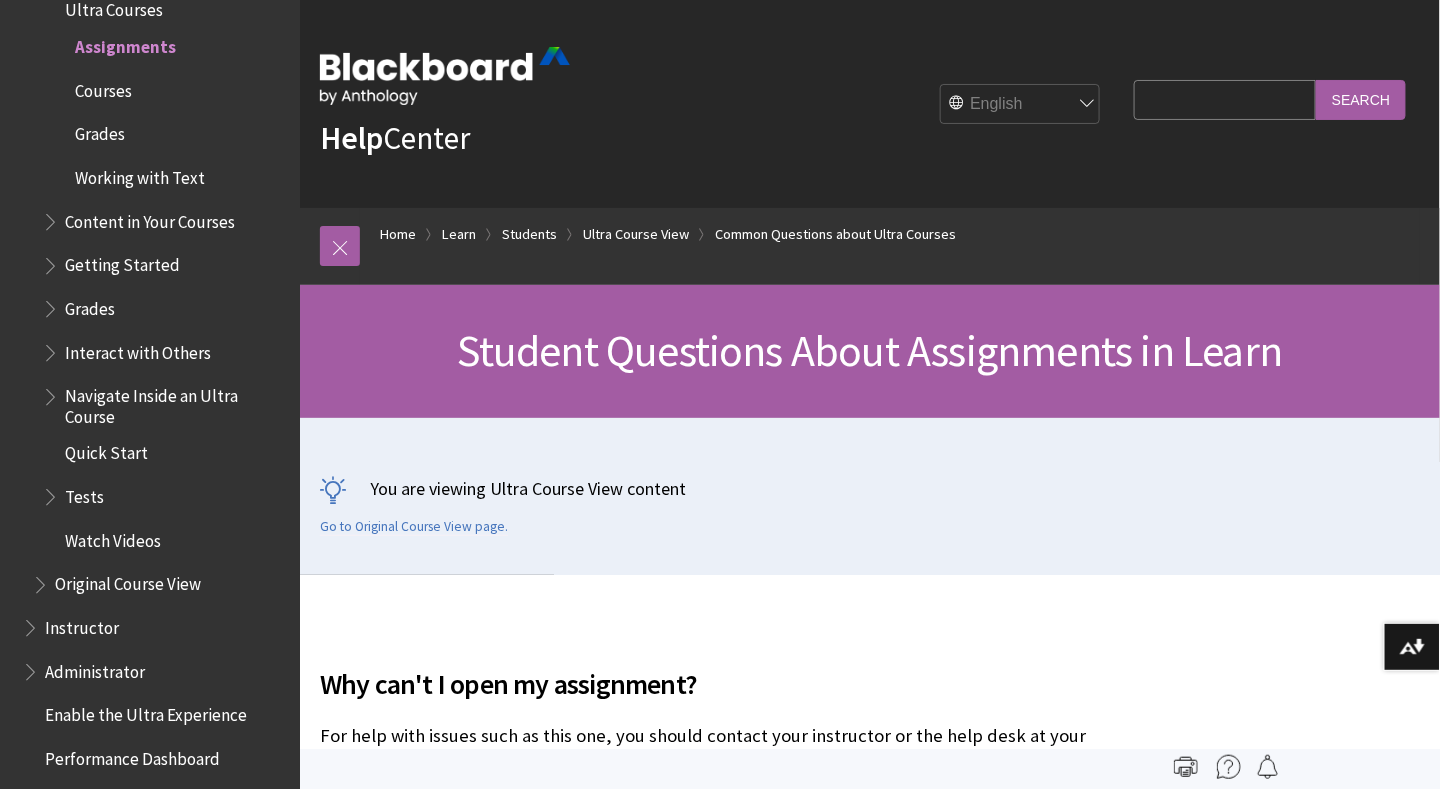 click on "Search Query" at bounding box center [1225, 99] 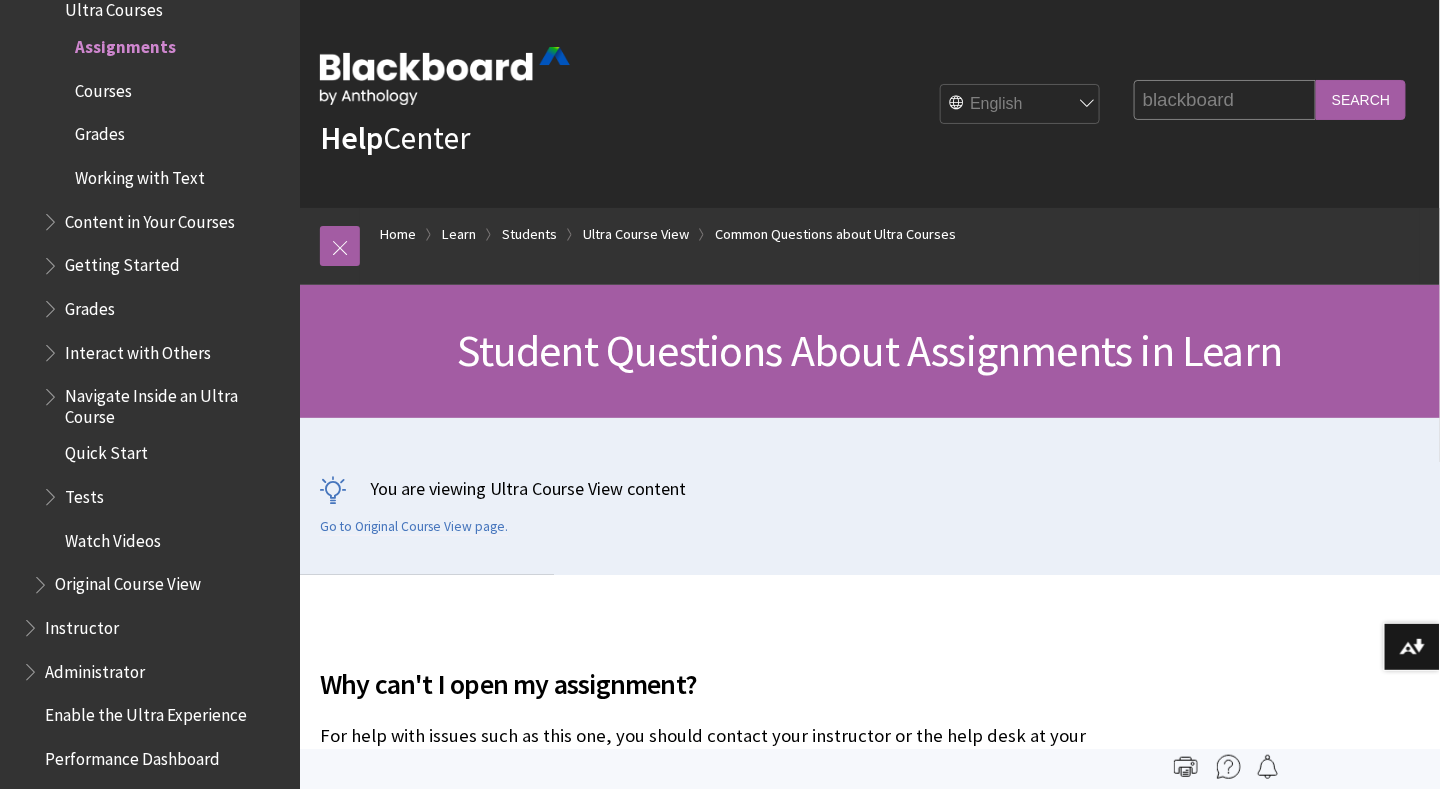 type on "blackboard" 